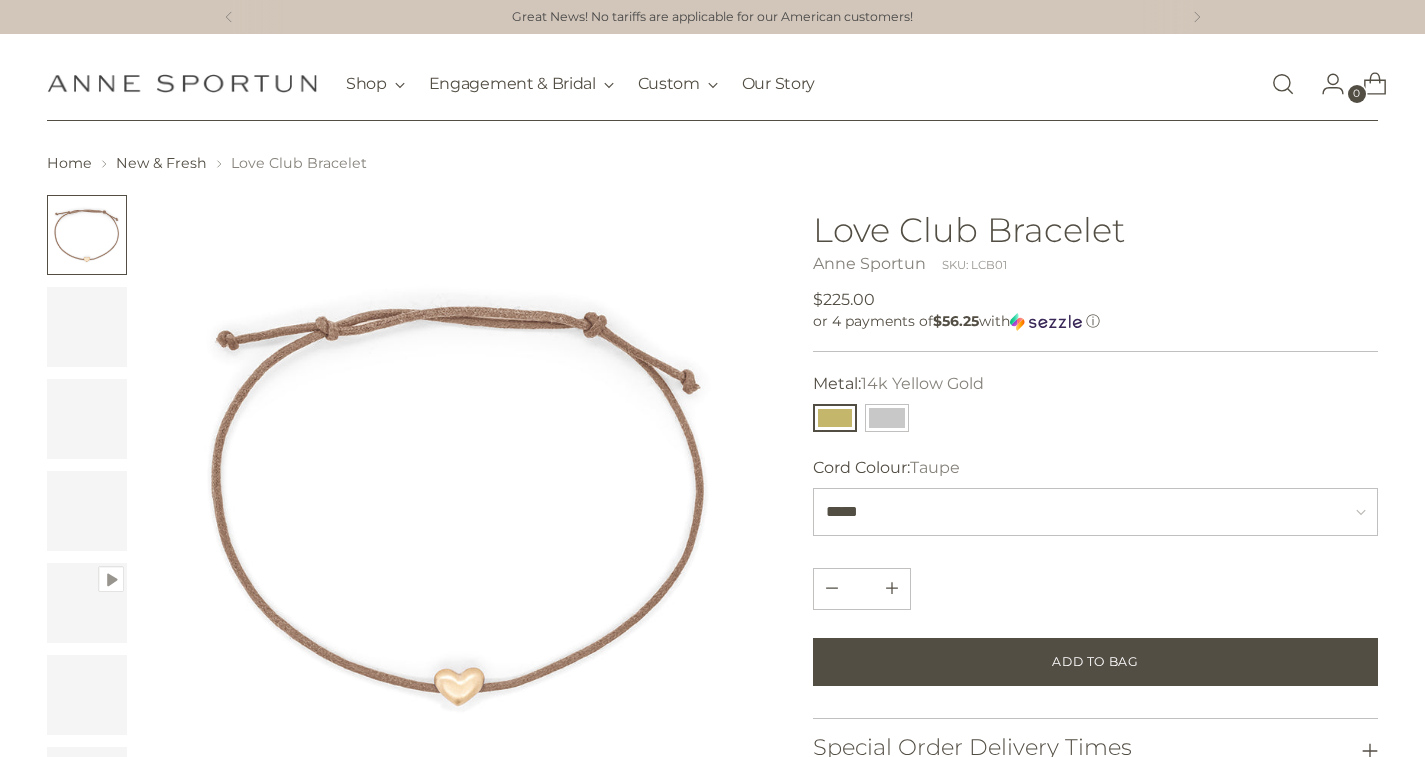 scroll, scrollTop: 0, scrollLeft: 0, axis: both 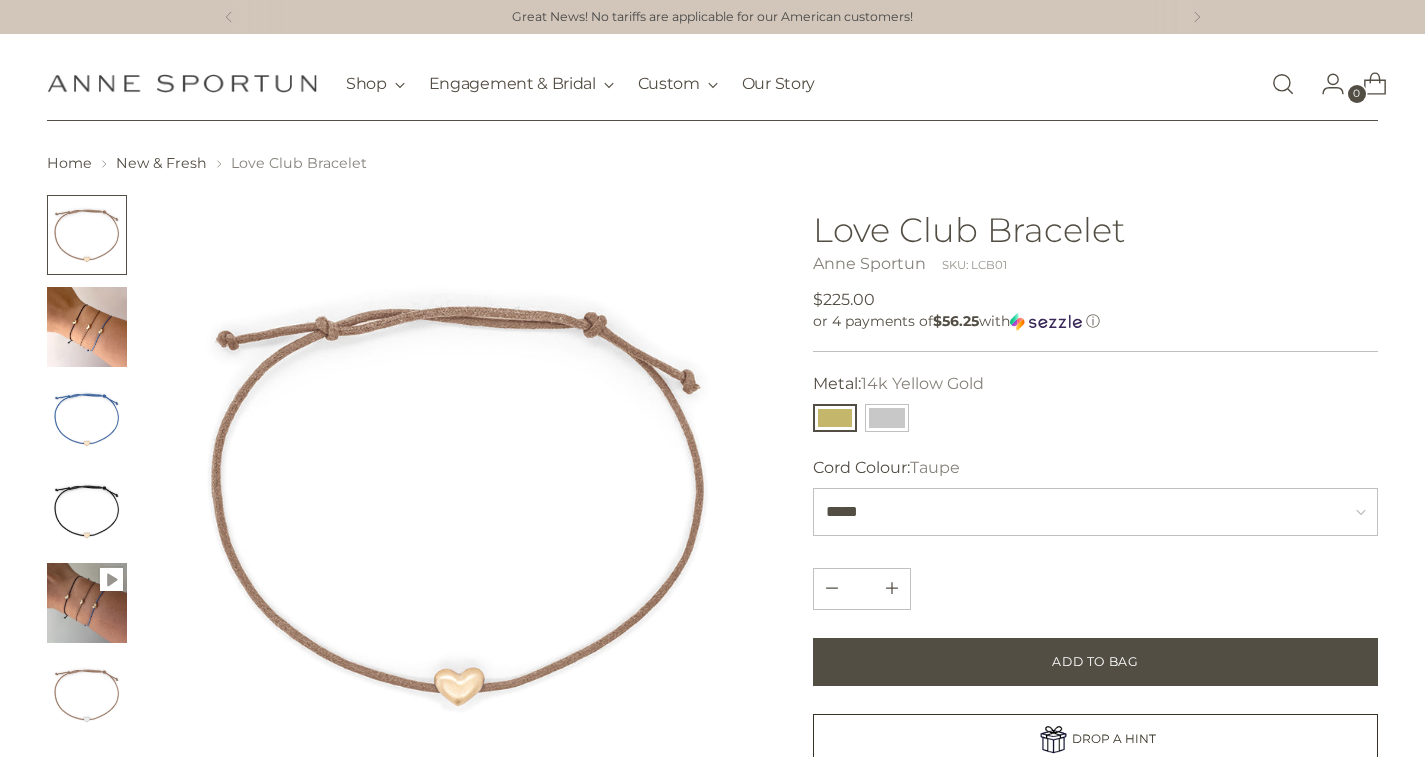 click at bounding box center [87, 235] 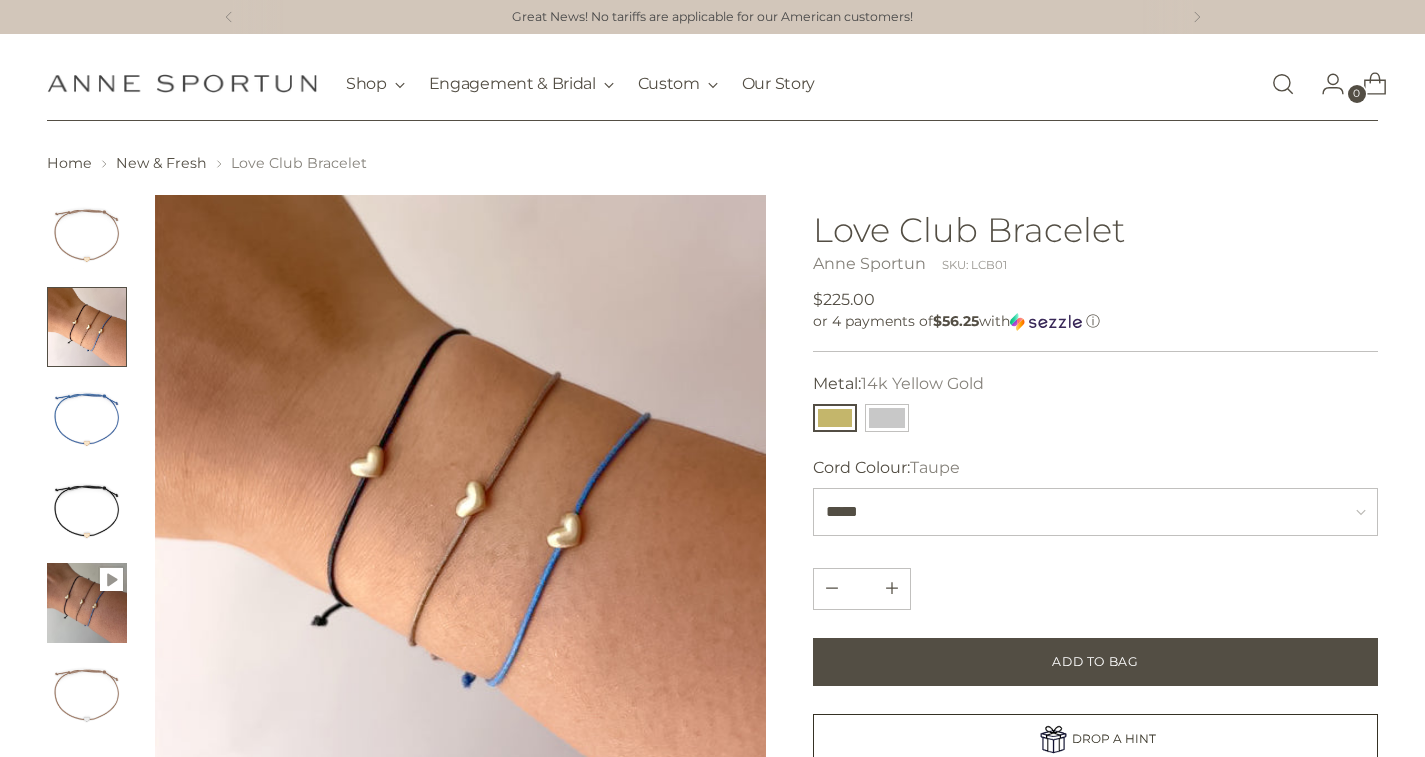 click at bounding box center [87, 419] 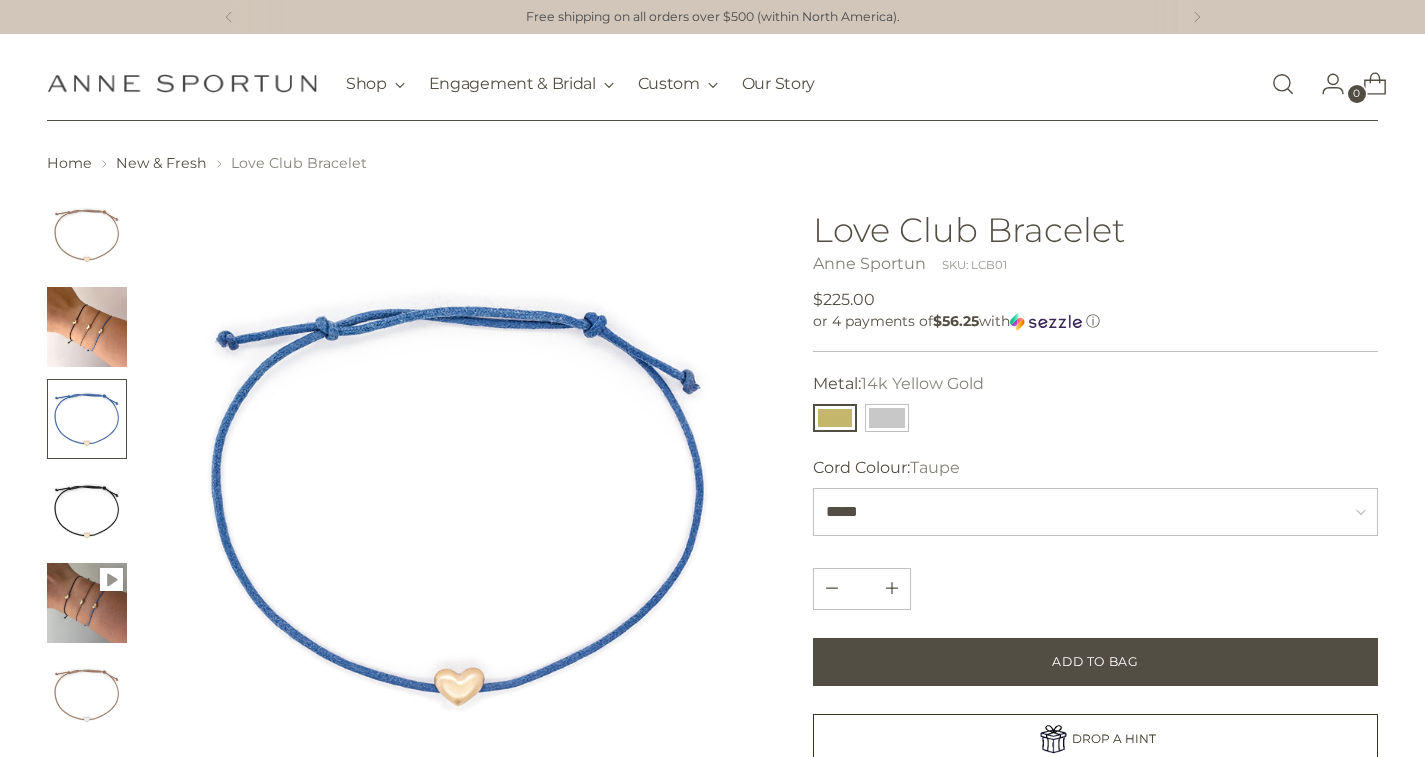 click at bounding box center (87, 511) 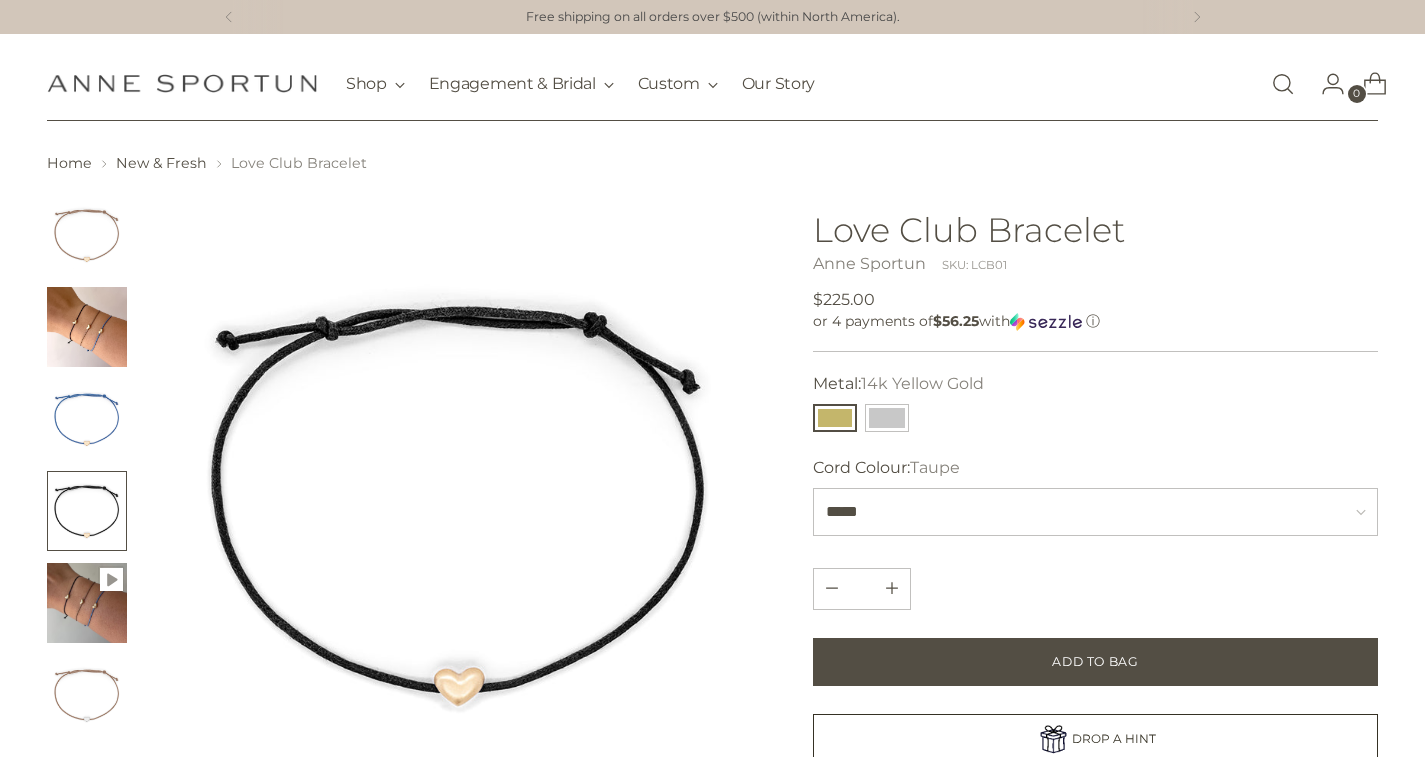 click at bounding box center (87, 695) 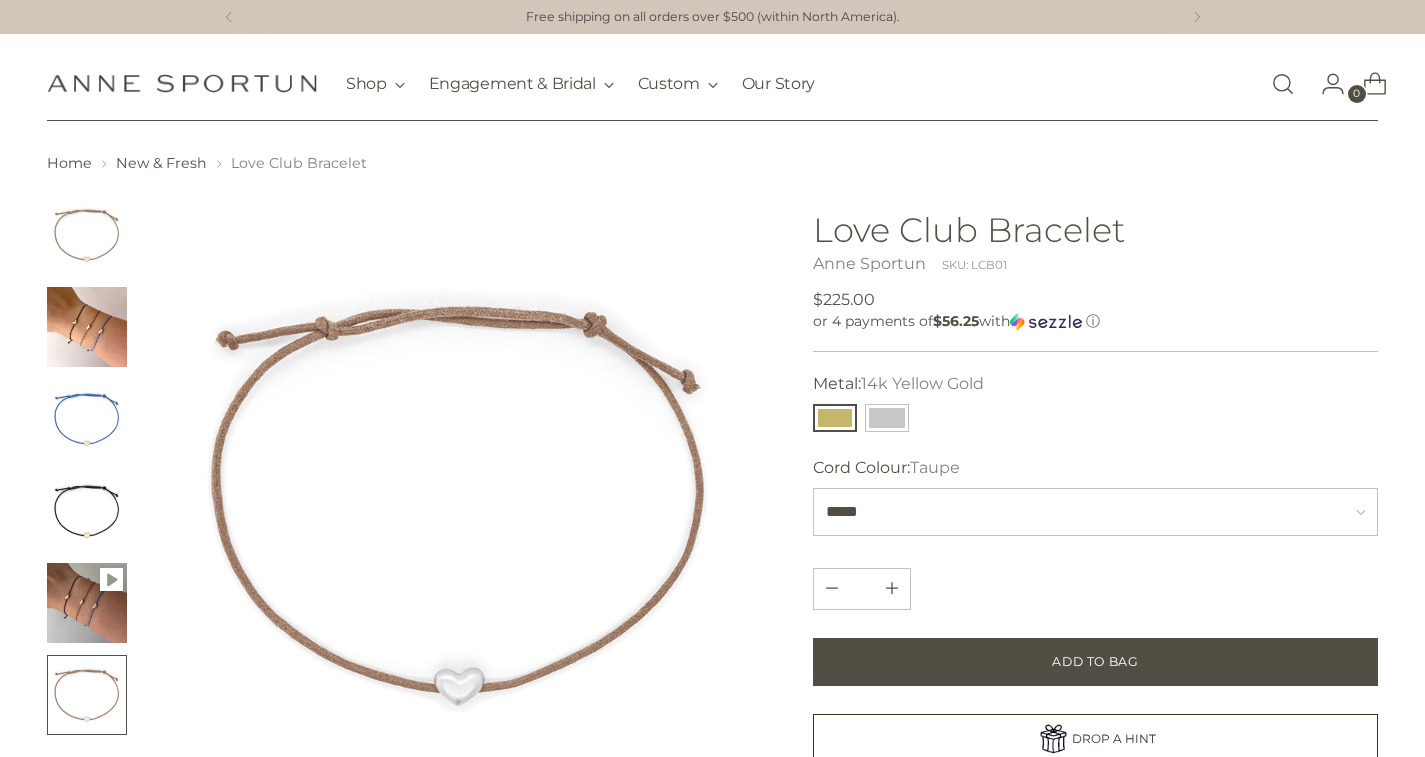 click at bounding box center [87, 419] 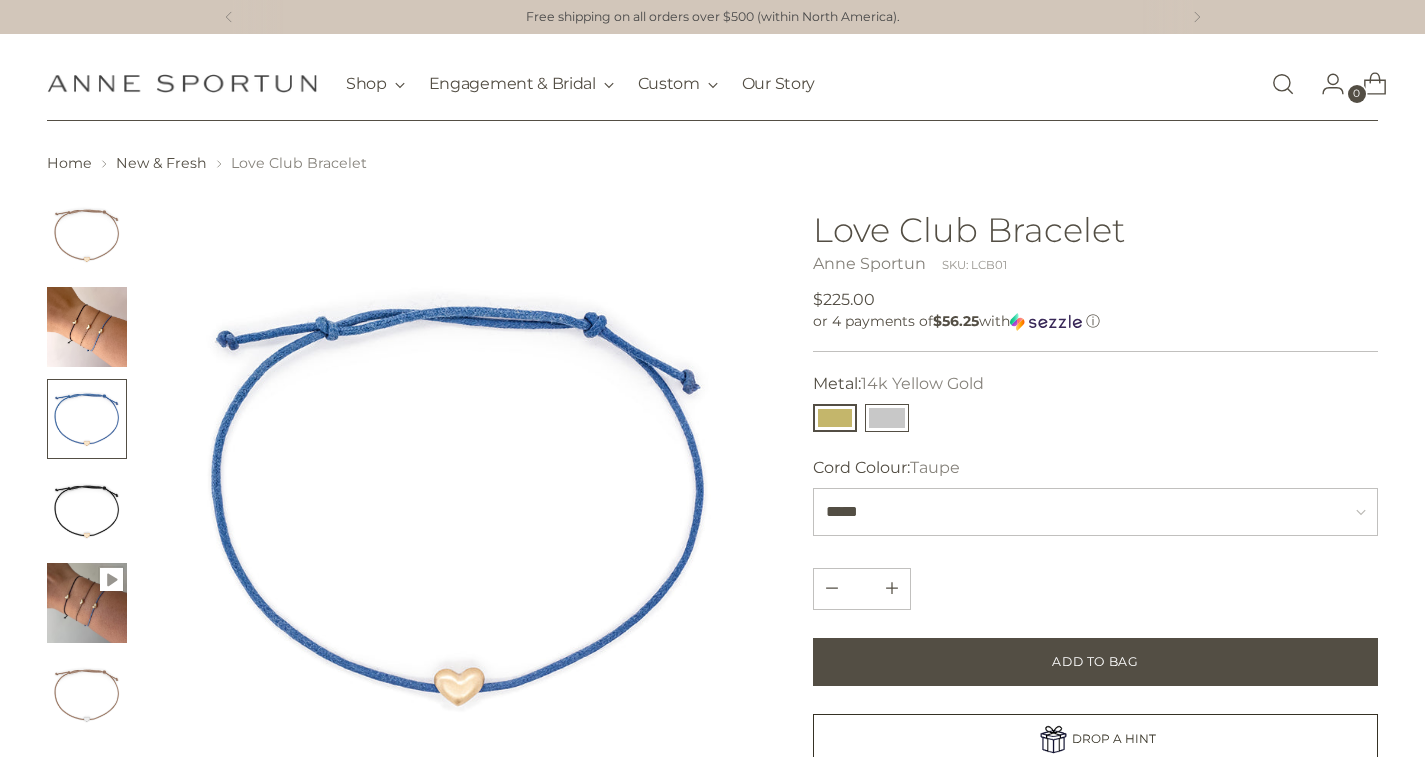 click at bounding box center [887, 418] 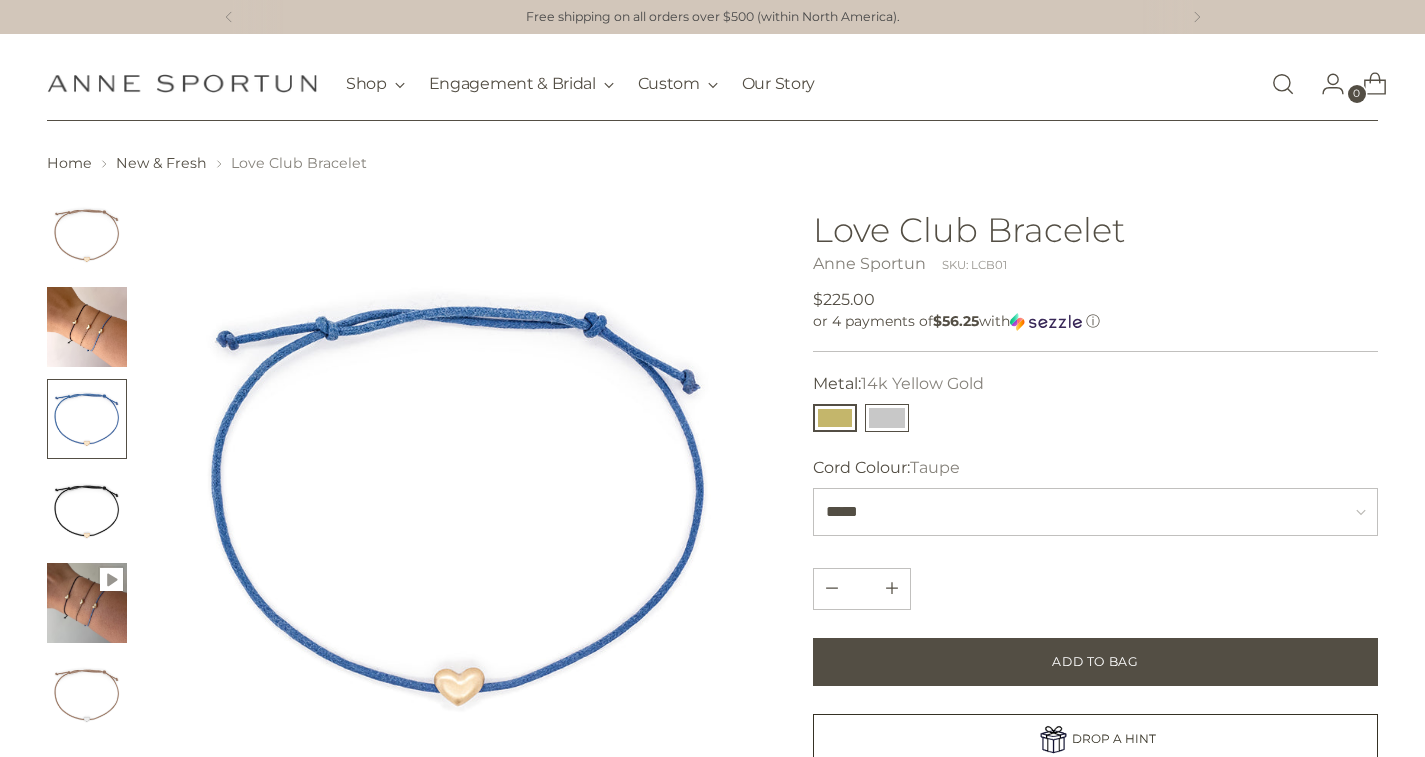 type 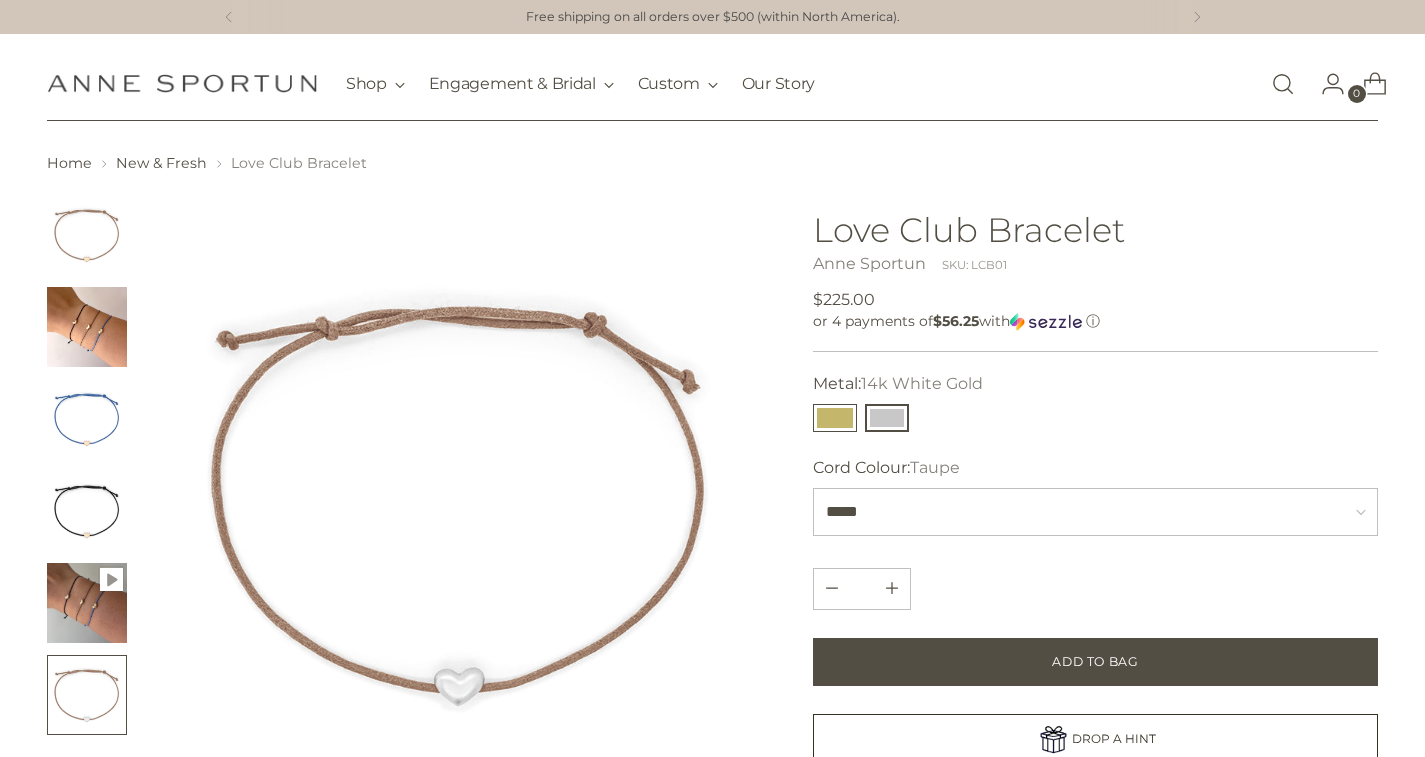 click at bounding box center (835, 418) 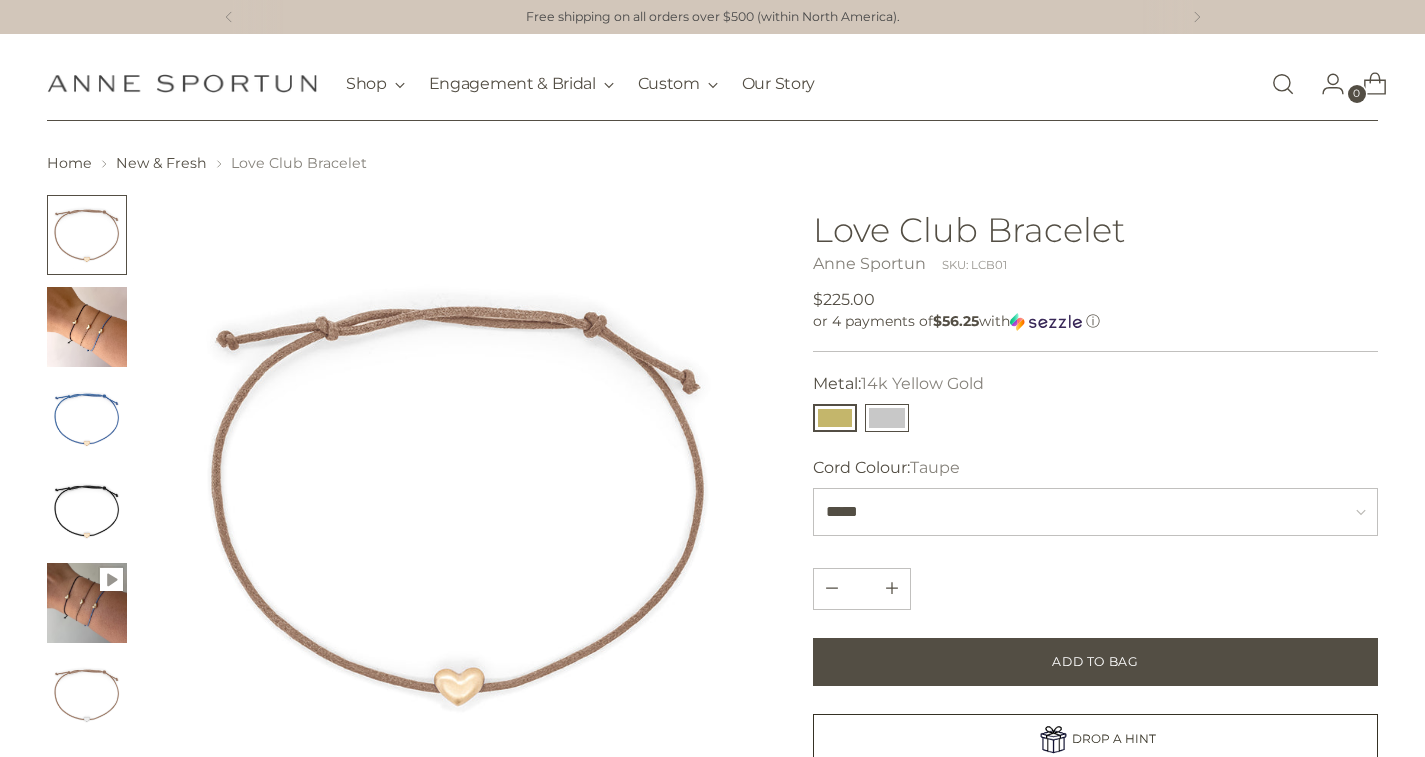 click at bounding box center [887, 418] 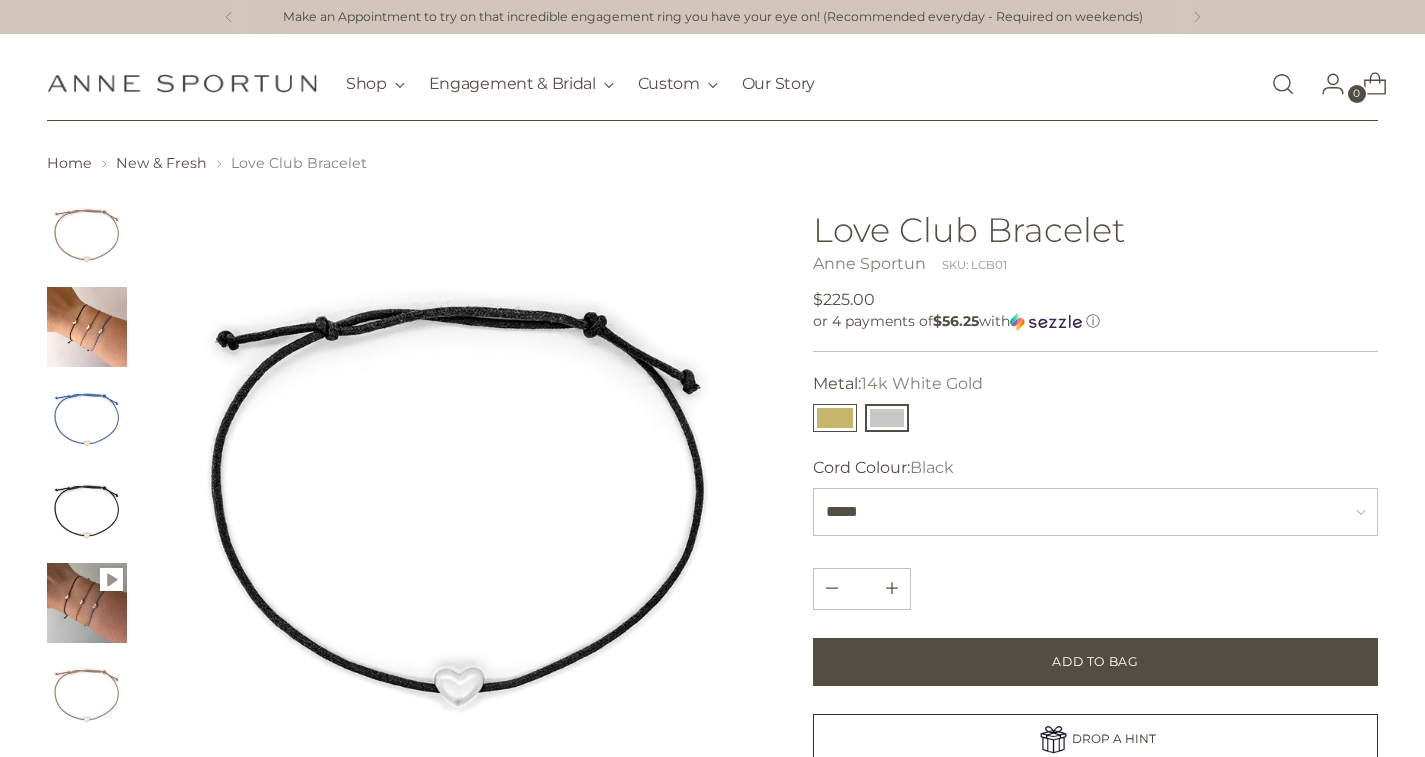 click at bounding box center (835, 418) 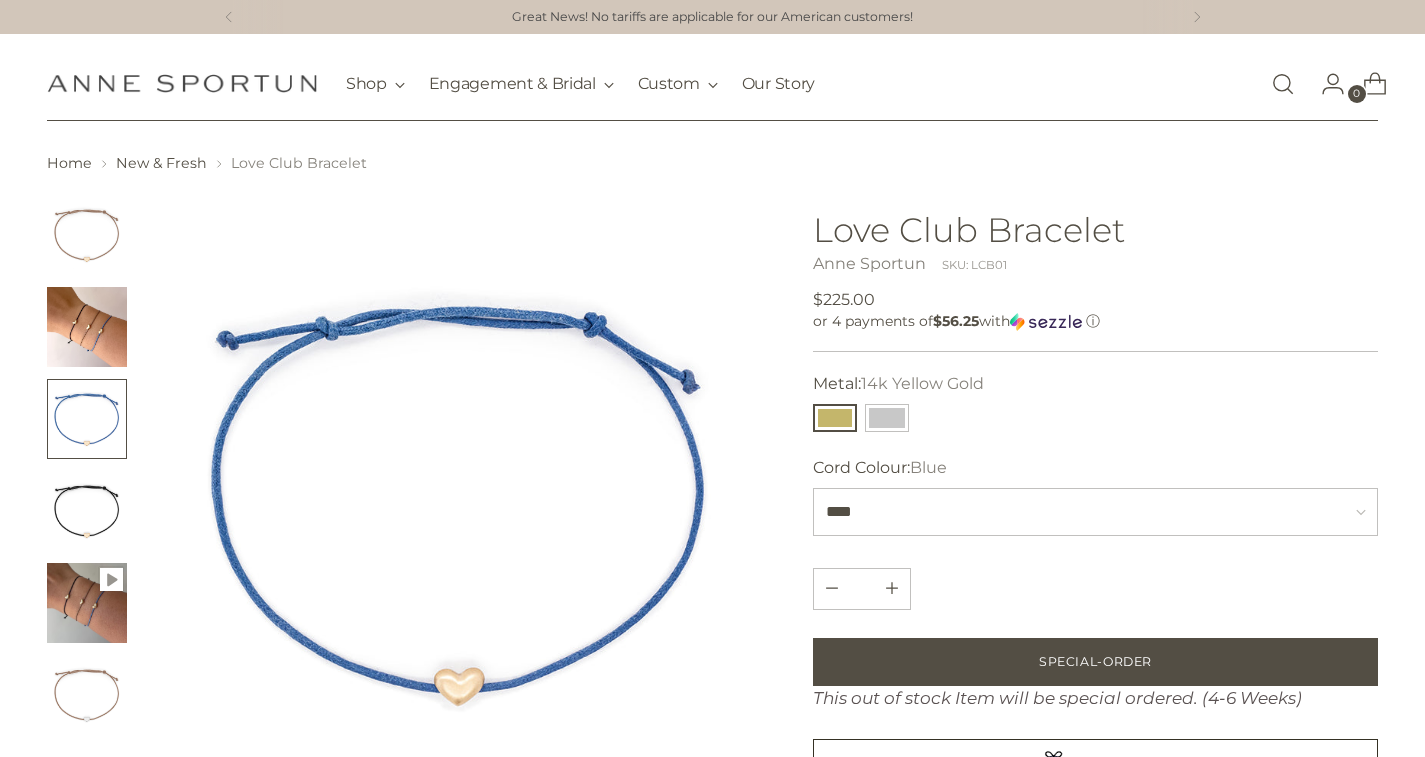 click at bounding box center [87, 327] 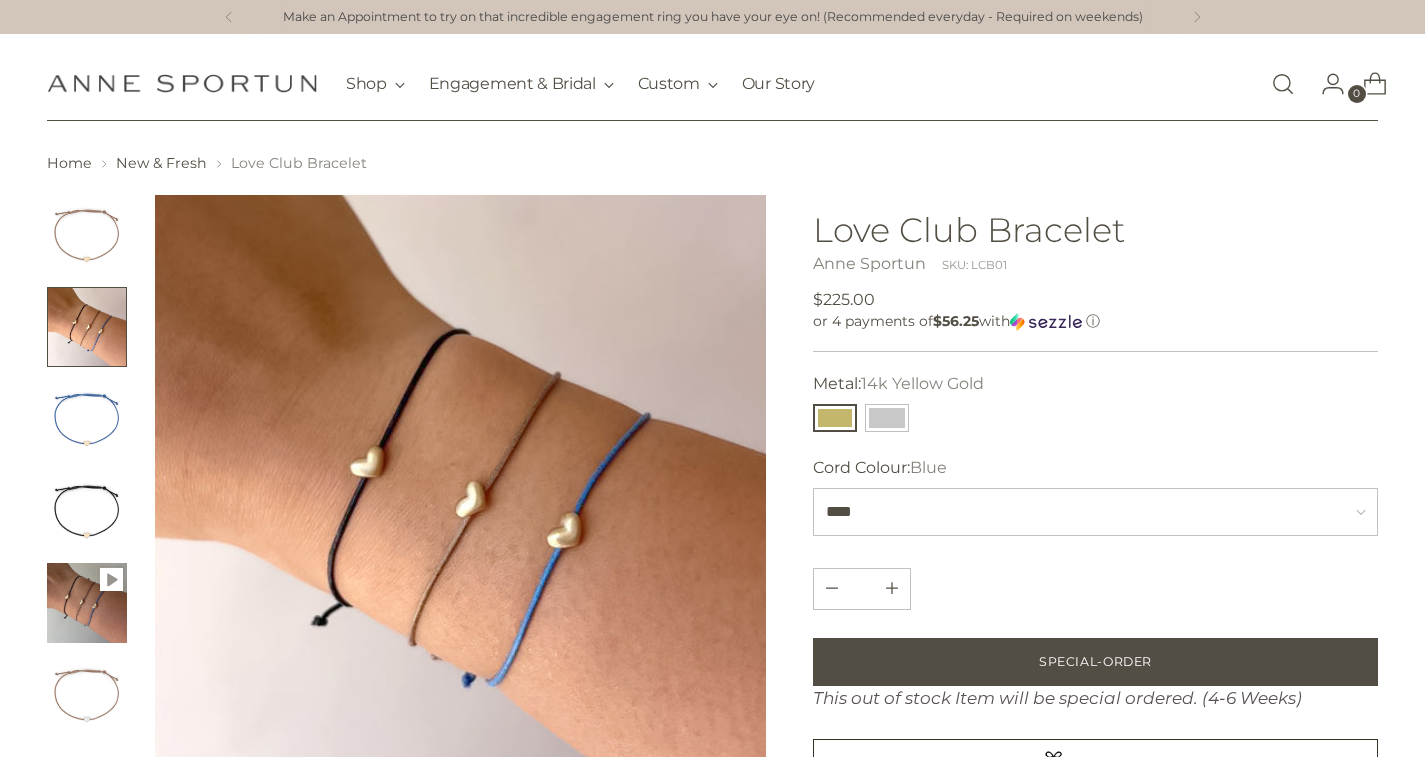 click at bounding box center [87, 419] 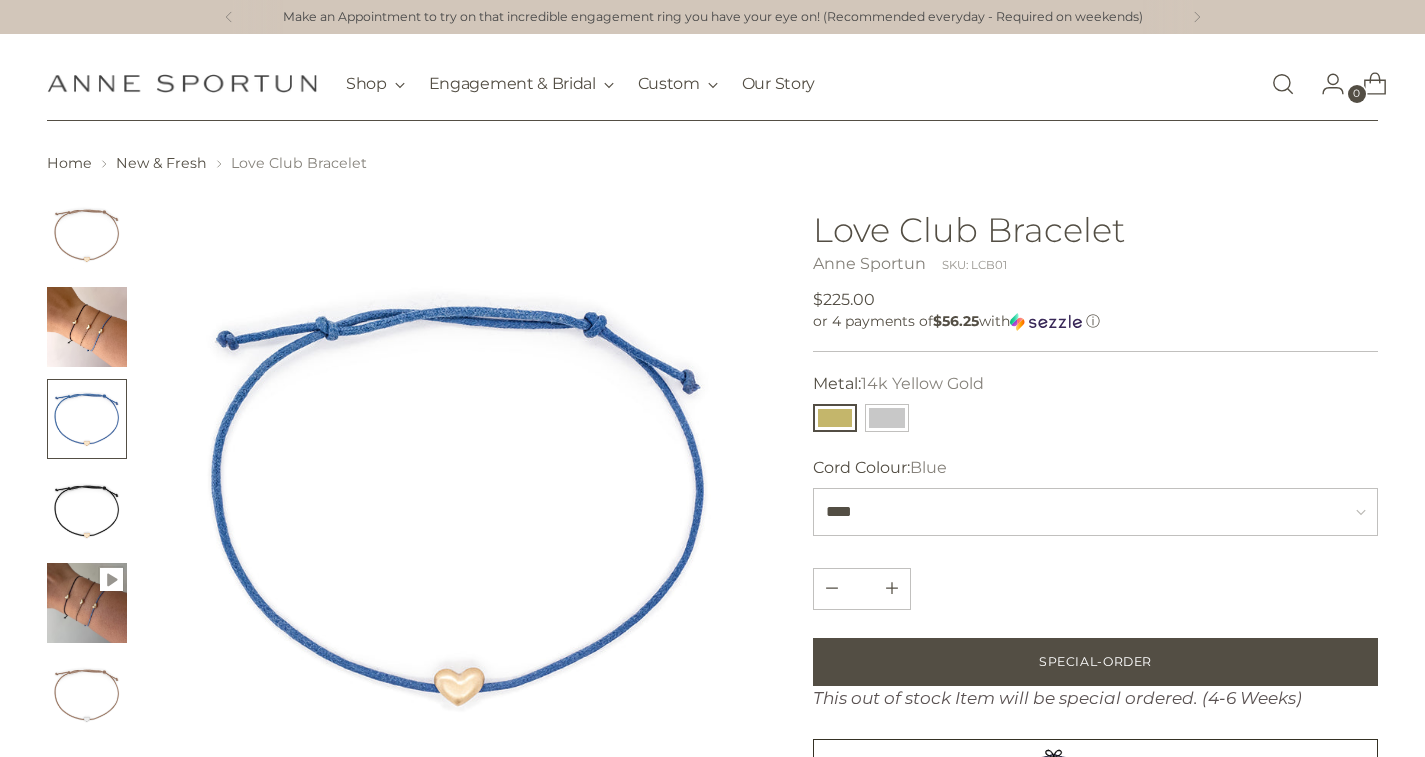 click at bounding box center [460, 500] 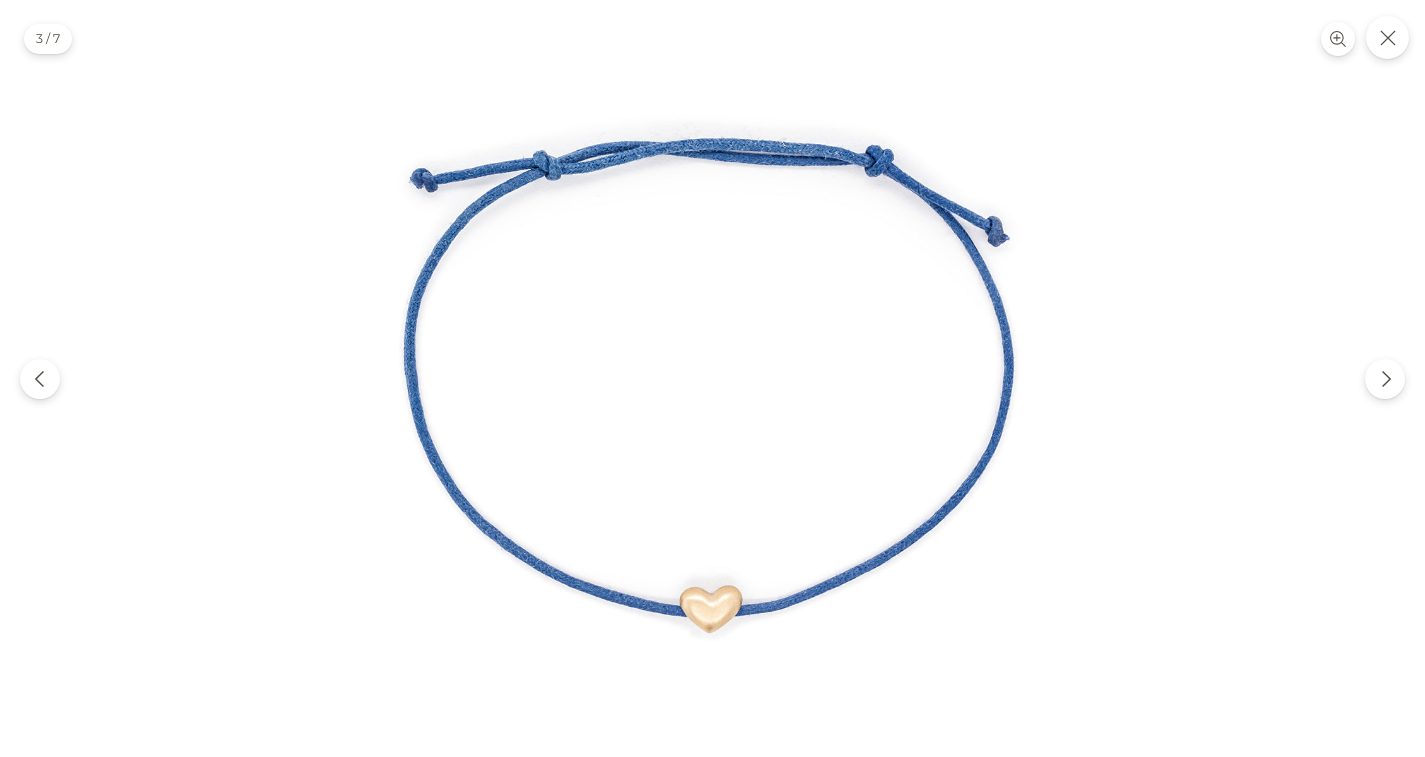 click at bounding box center [712, 378] 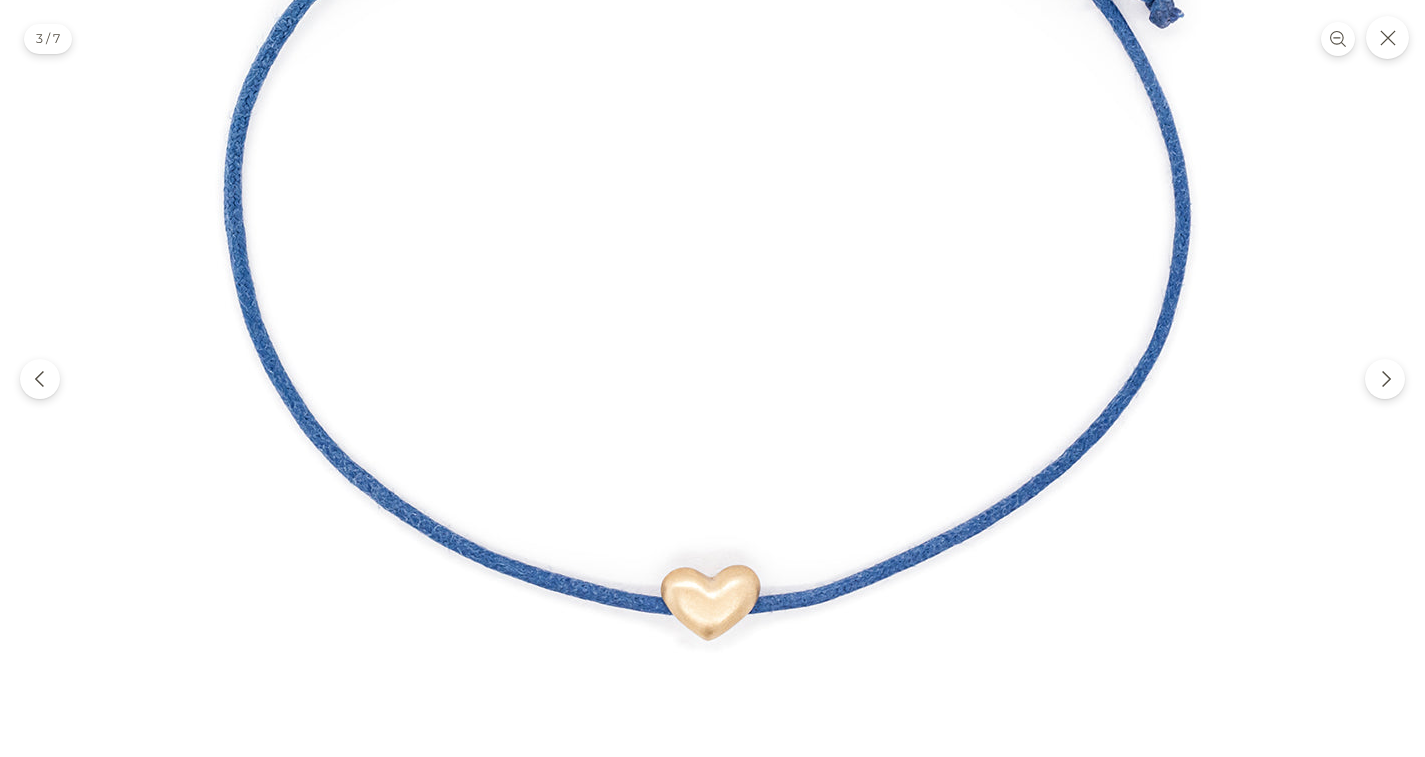 click at bounding box center (713, 237) 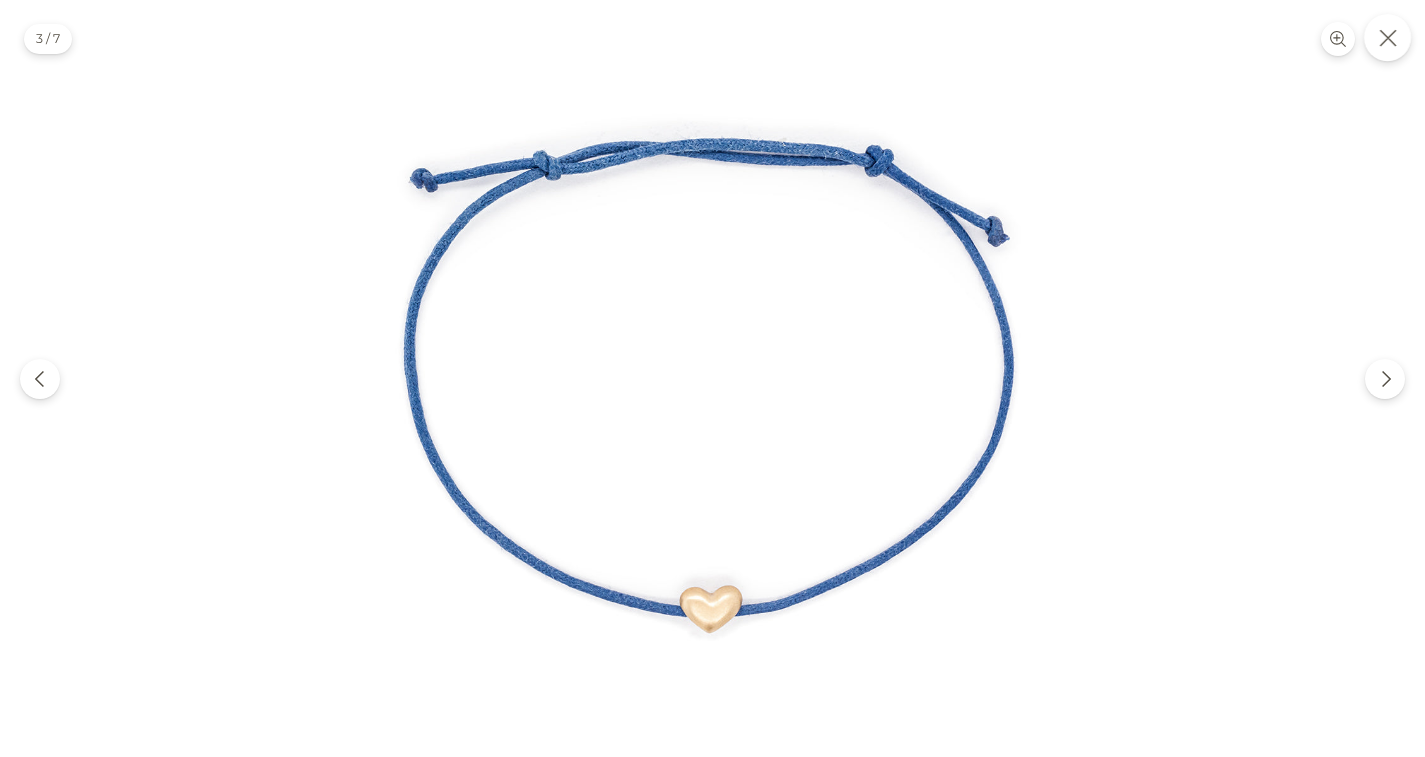 click 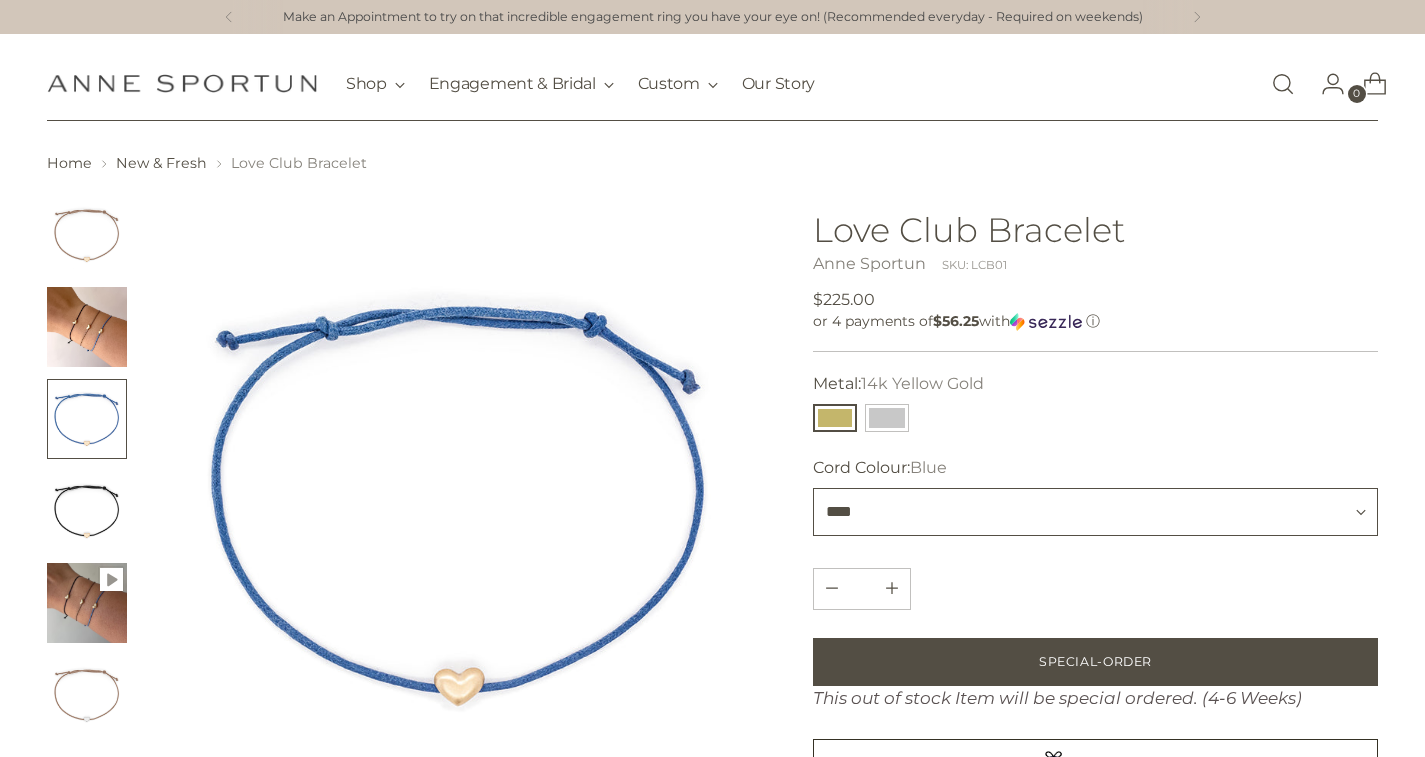 select on "*****" 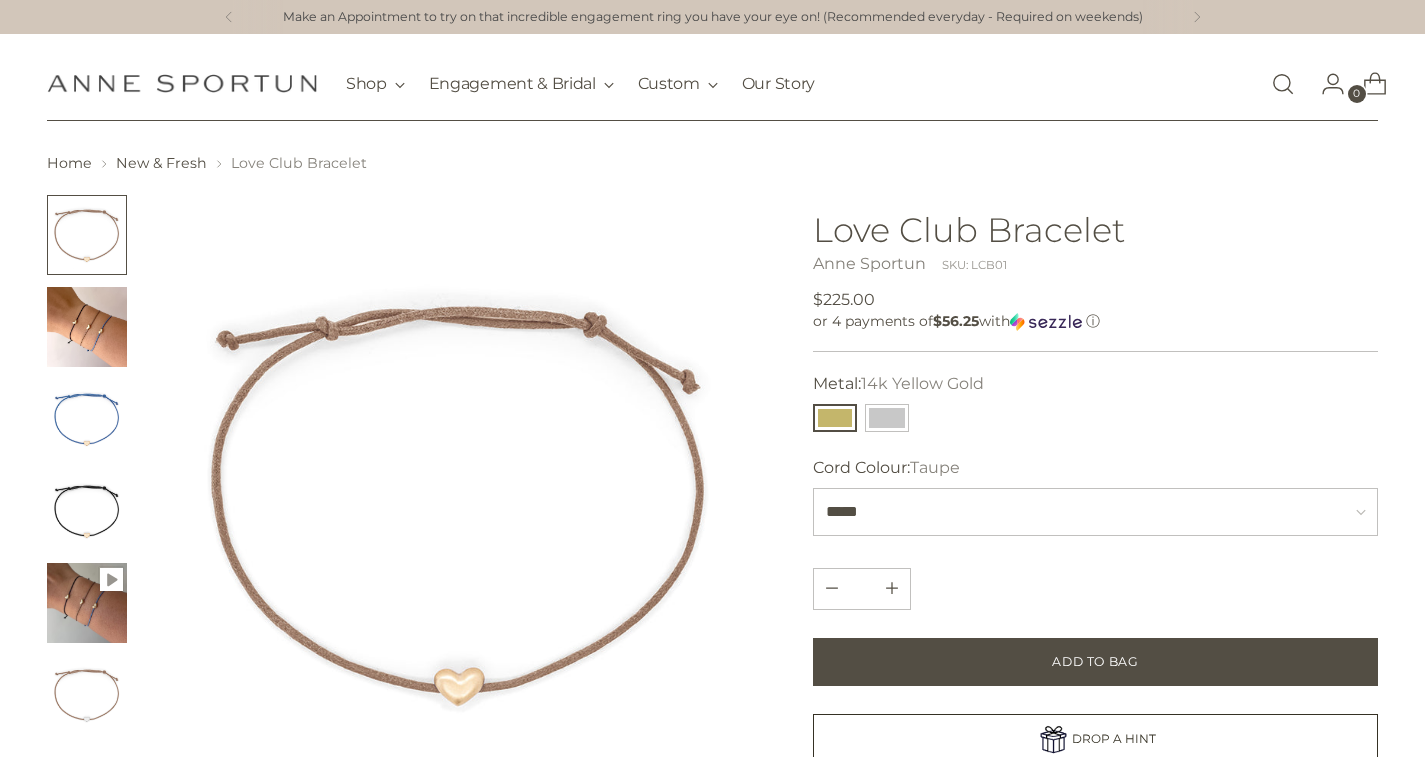 click at bounding box center [87, 327] 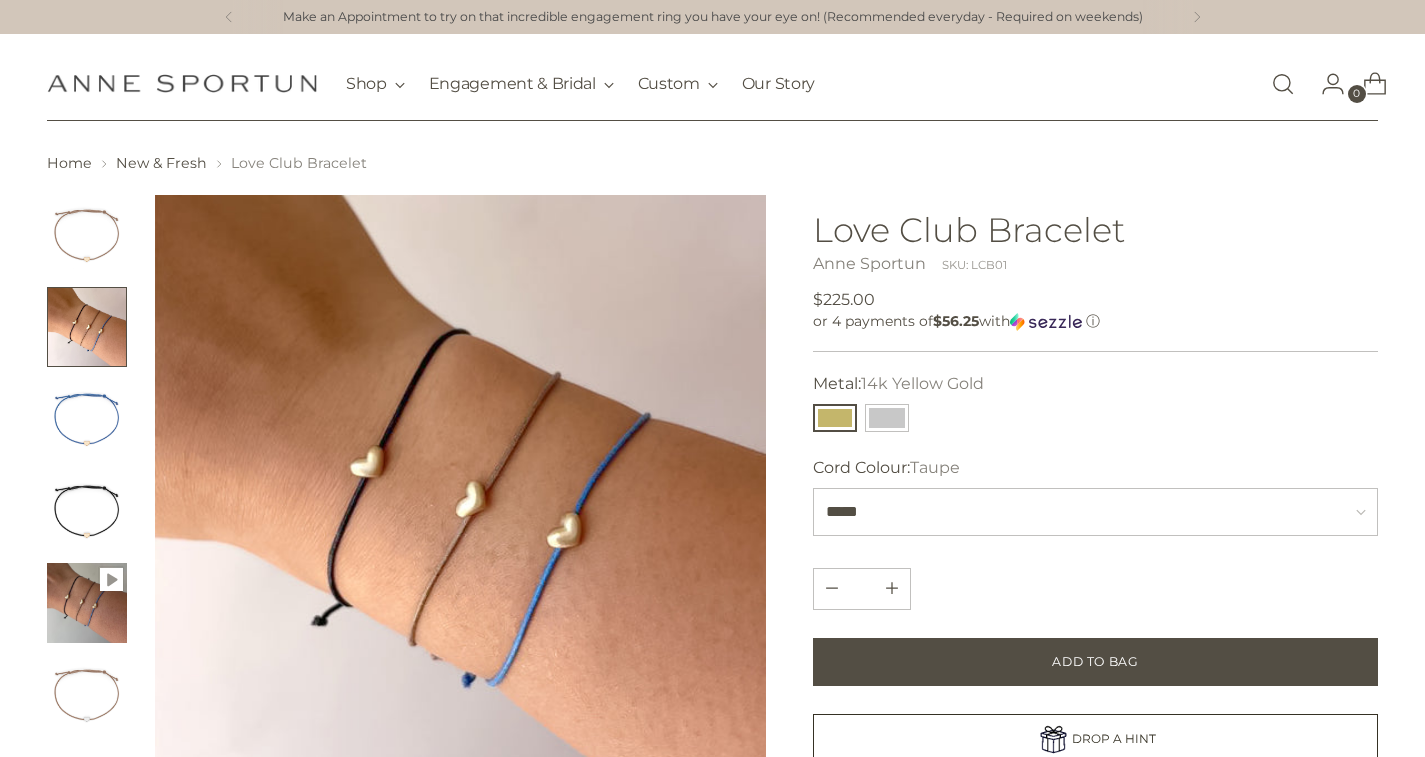 click at bounding box center (87, 327) 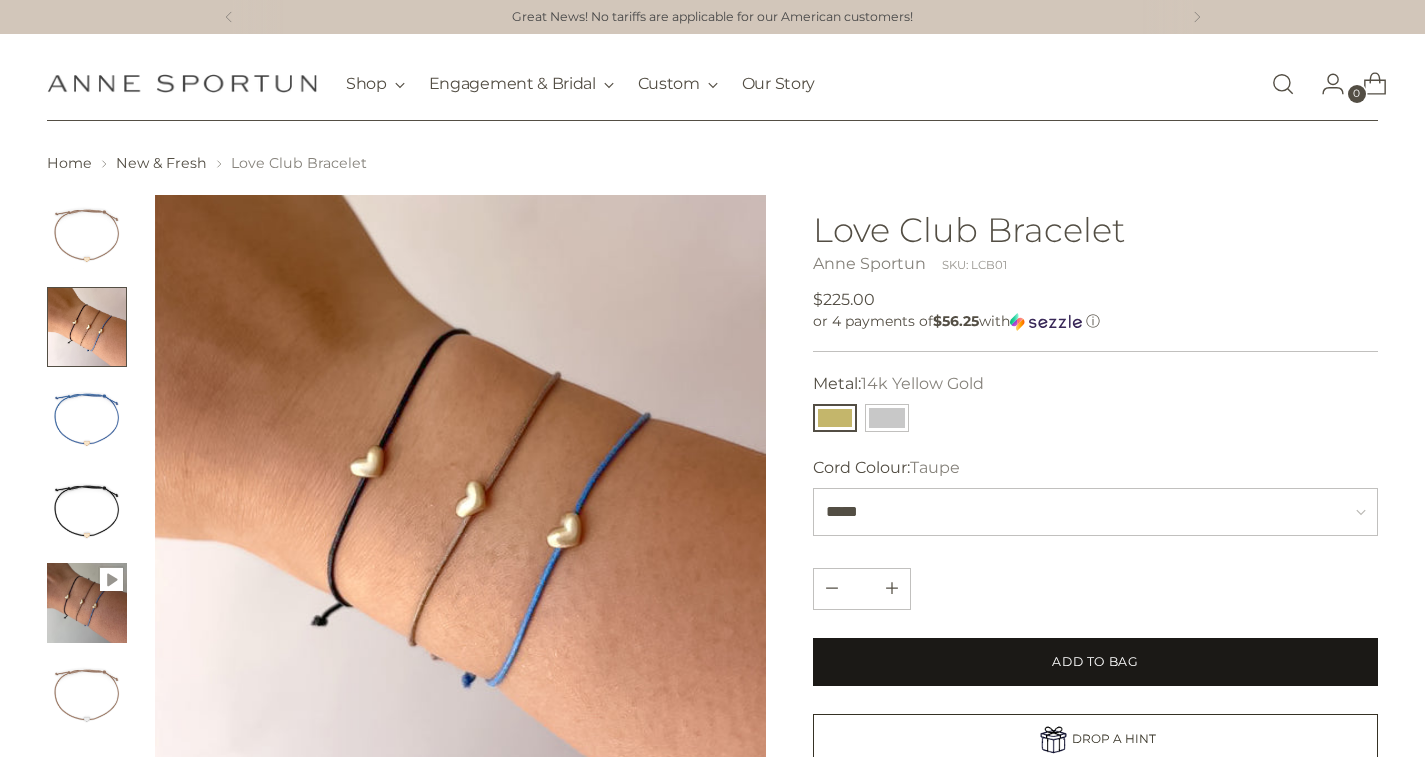 click on "Add to Bag" at bounding box center (1095, 662) 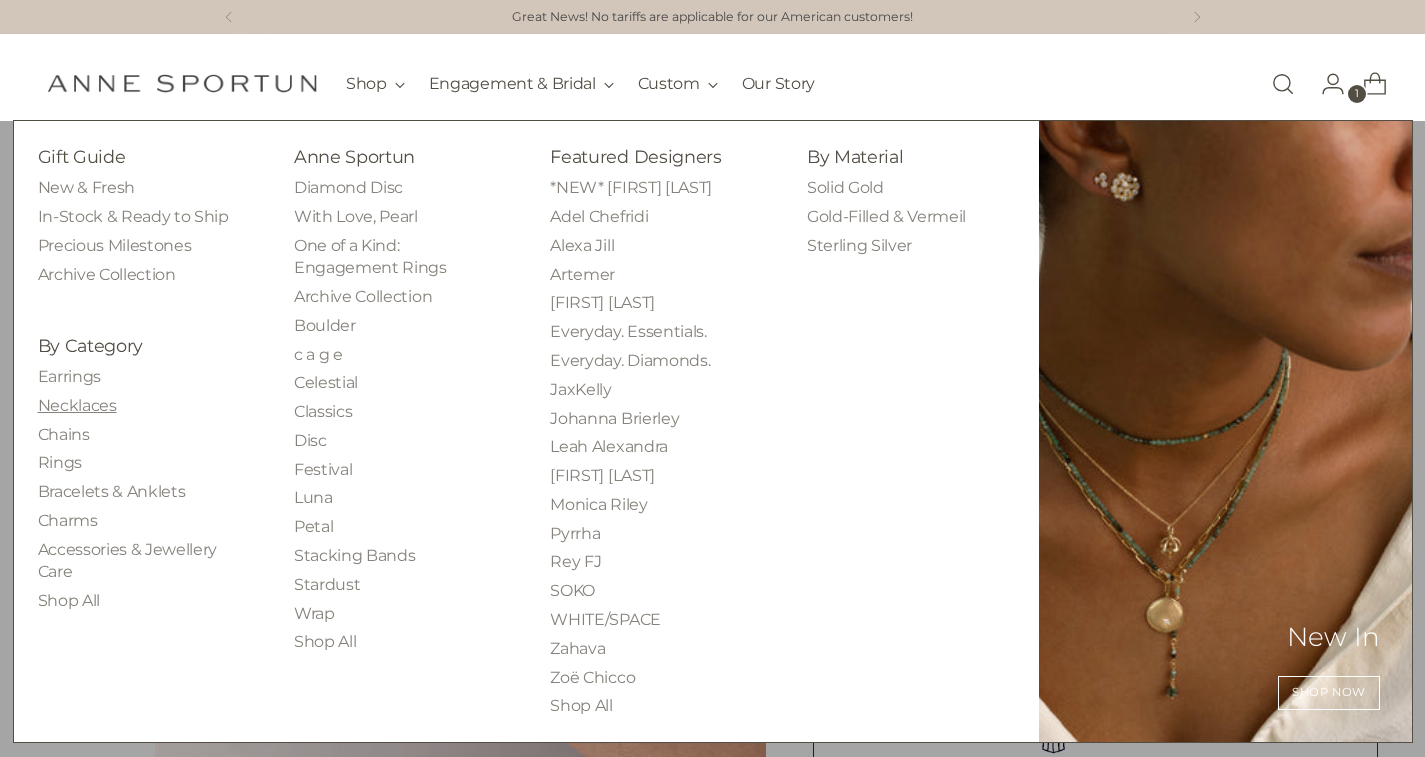 click on "Necklaces" at bounding box center (77, 405) 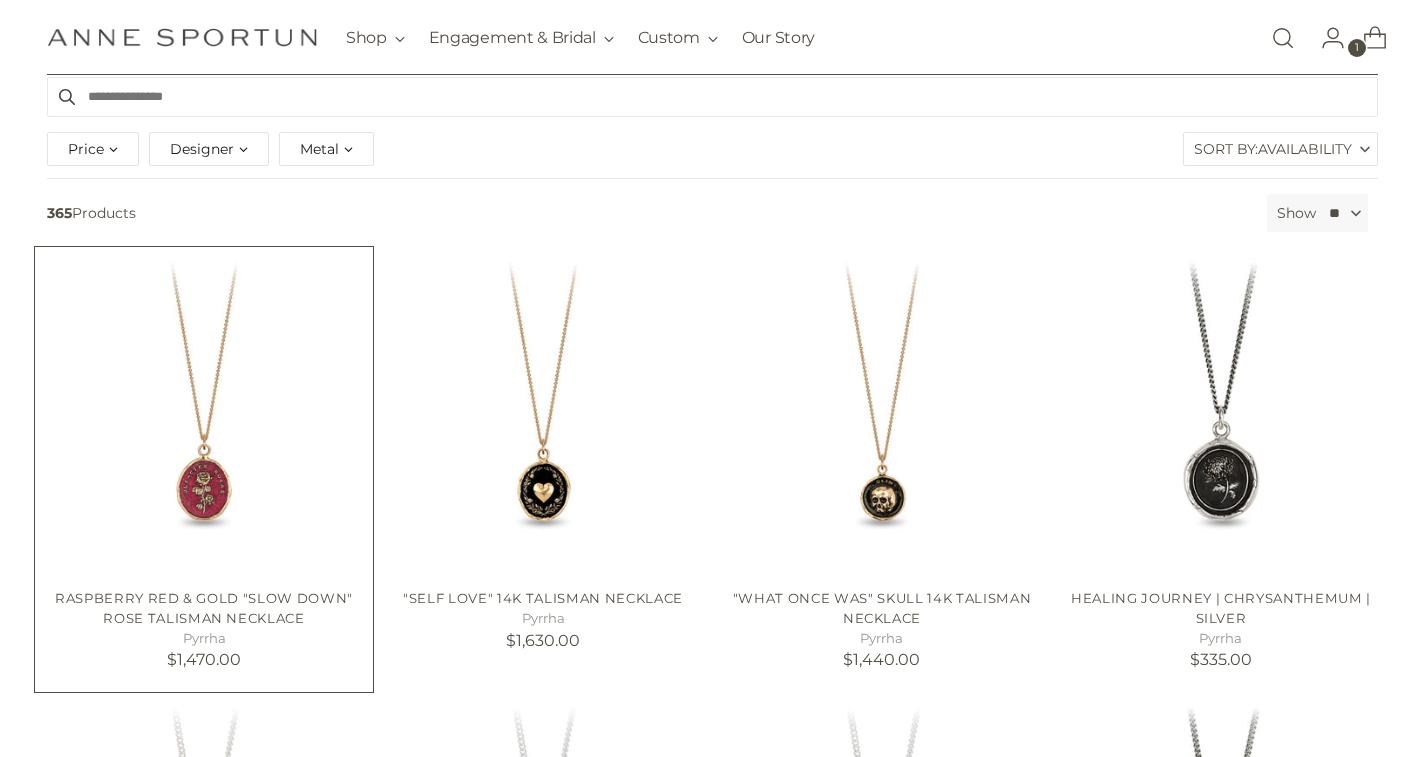 scroll, scrollTop: 225, scrollLeft: 0, axis: vertical 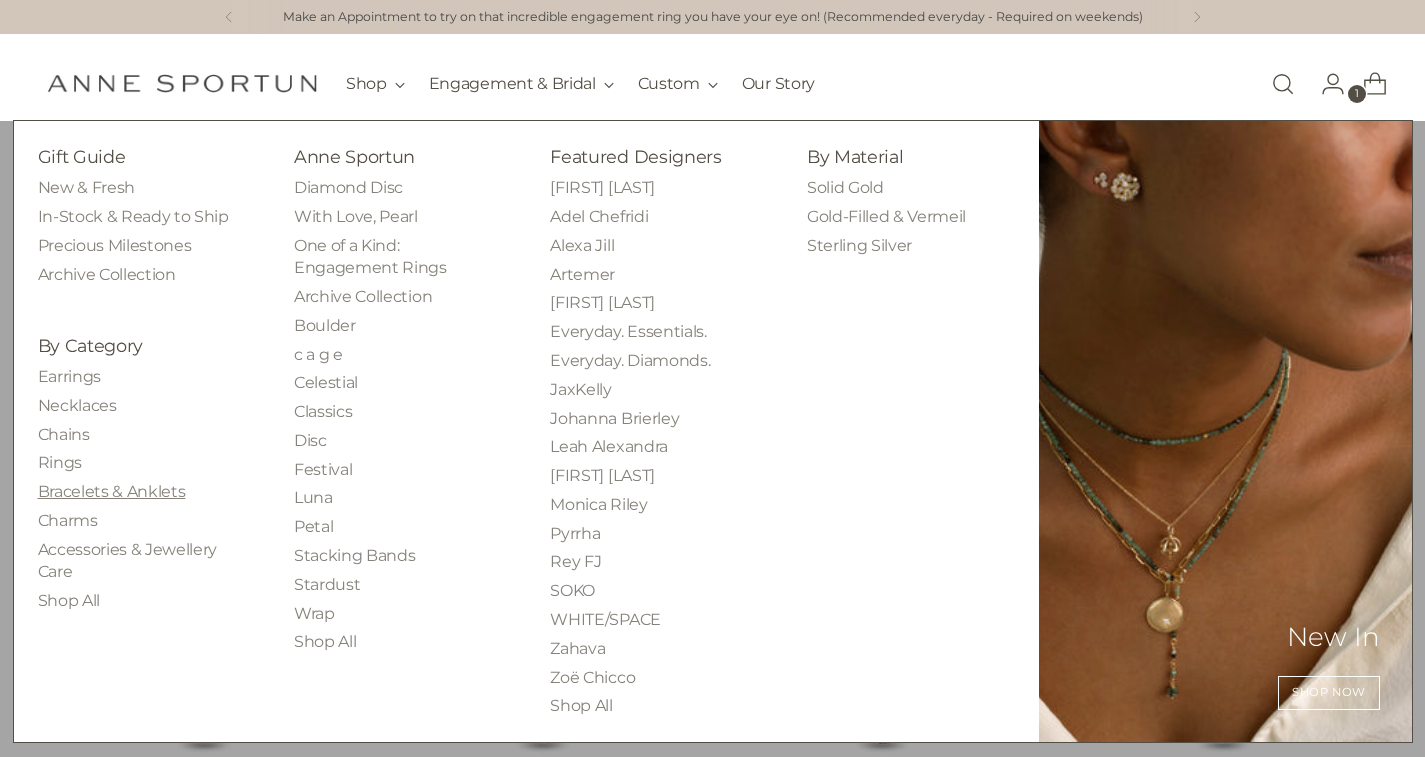 click on "Bracelets & Anklets" at bounding box center (112, 491) 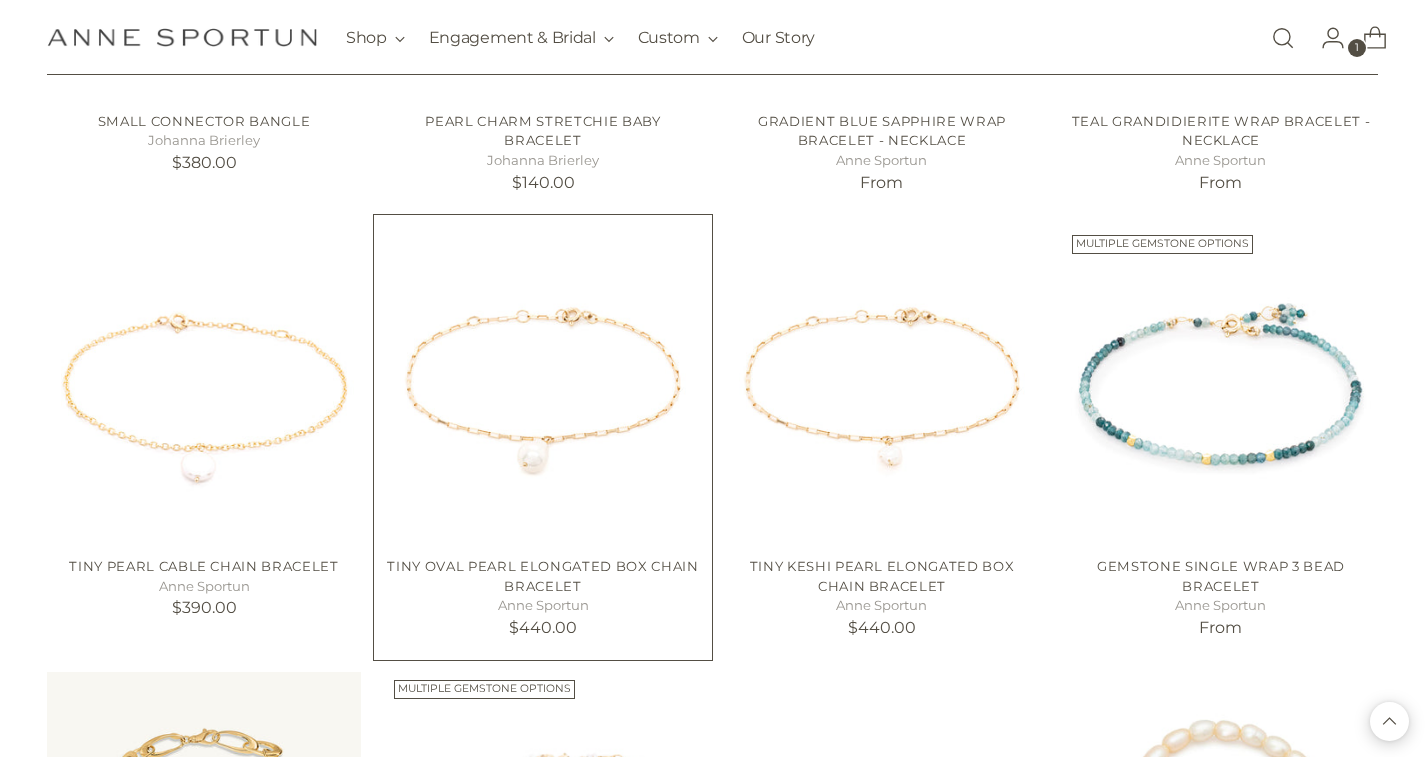 scroll, scrollTop: 1574, scrollLeft: 0, axis: vertical 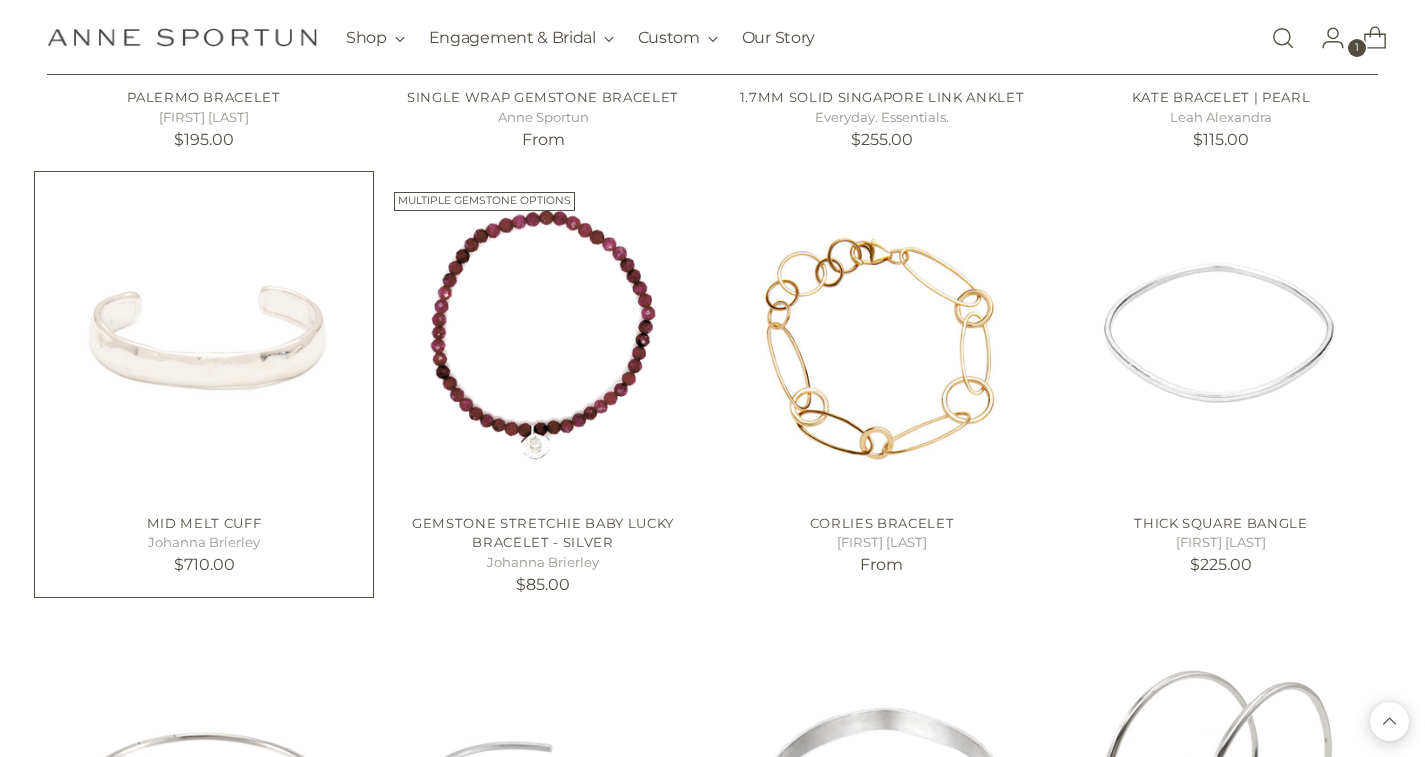 click at bounding box center [0, 0] 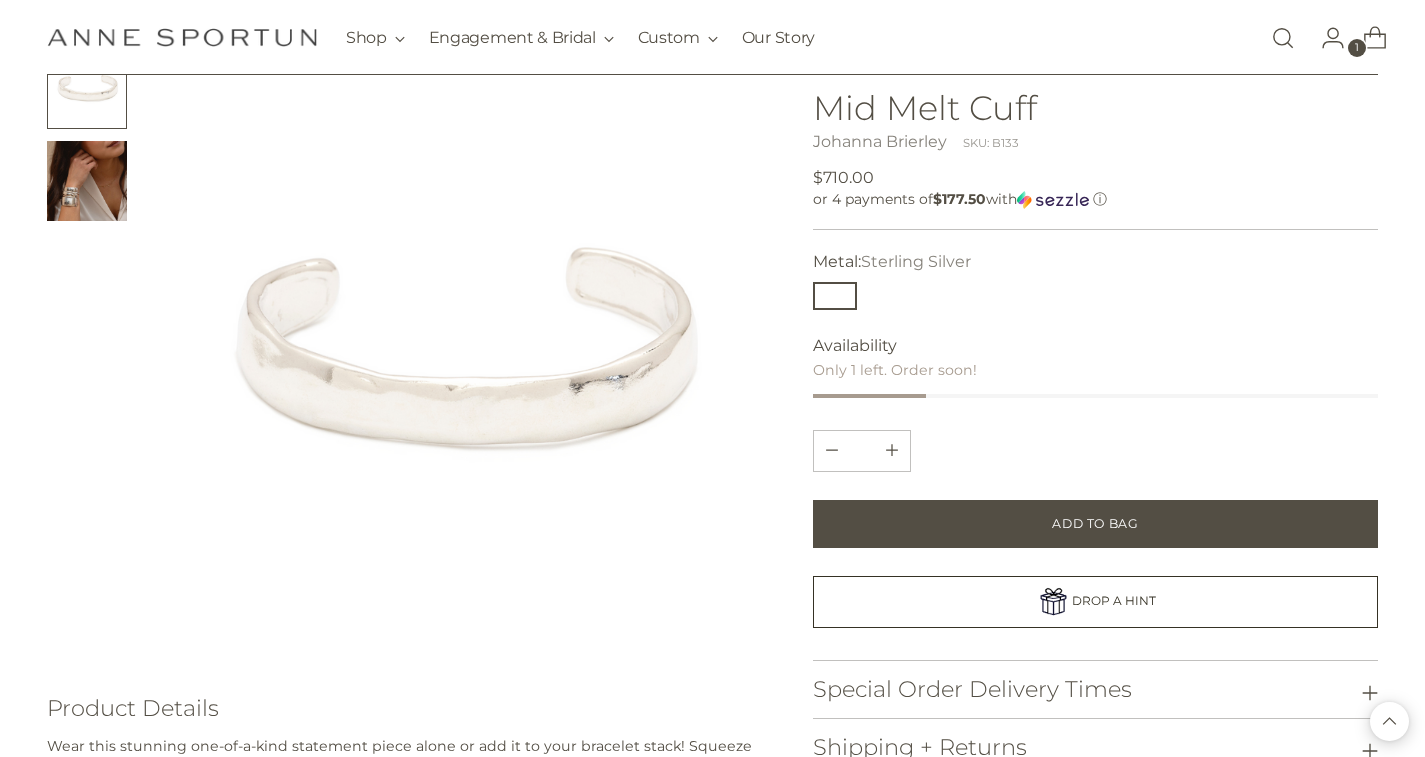 scroll, scrollTop: 141, scrollLeft: 0, axis: vertical 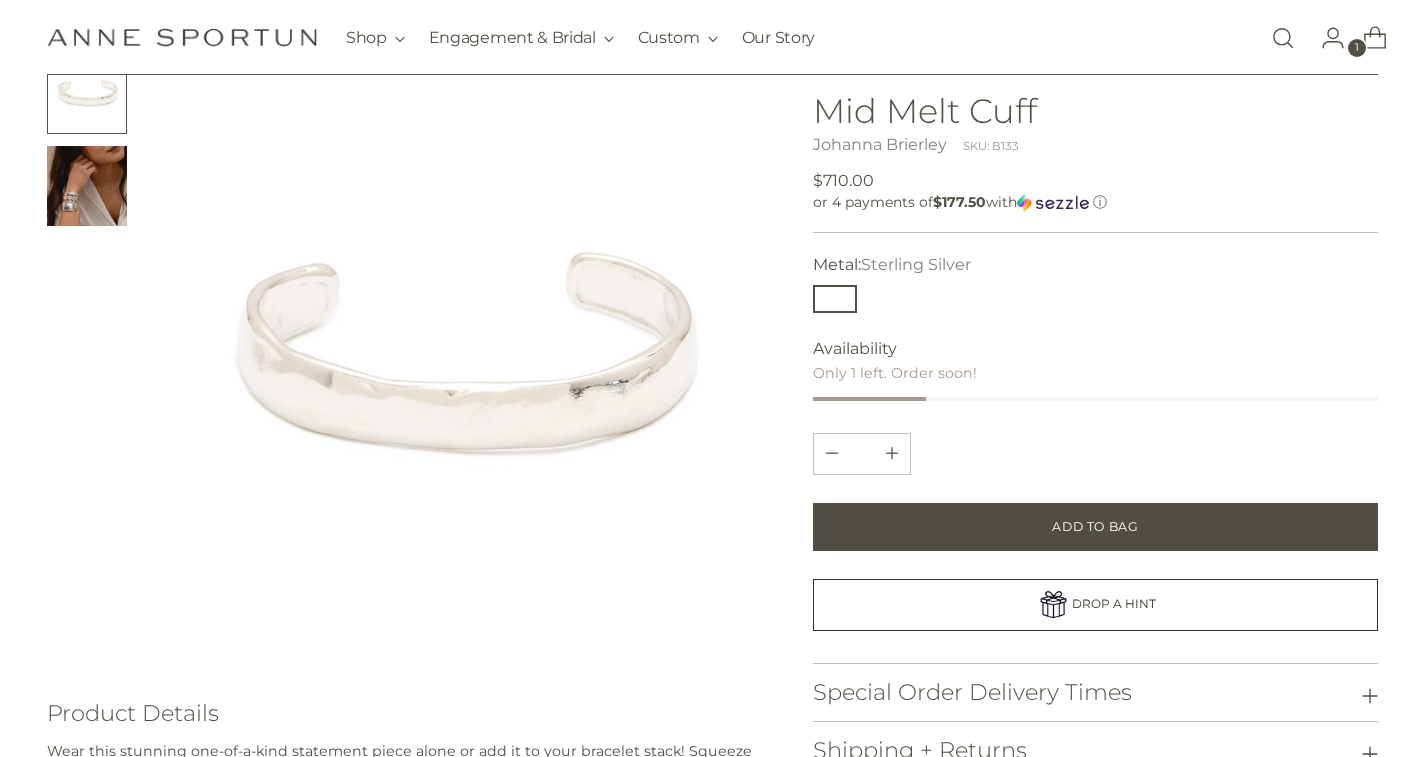 click at bounding box center (87, 186) 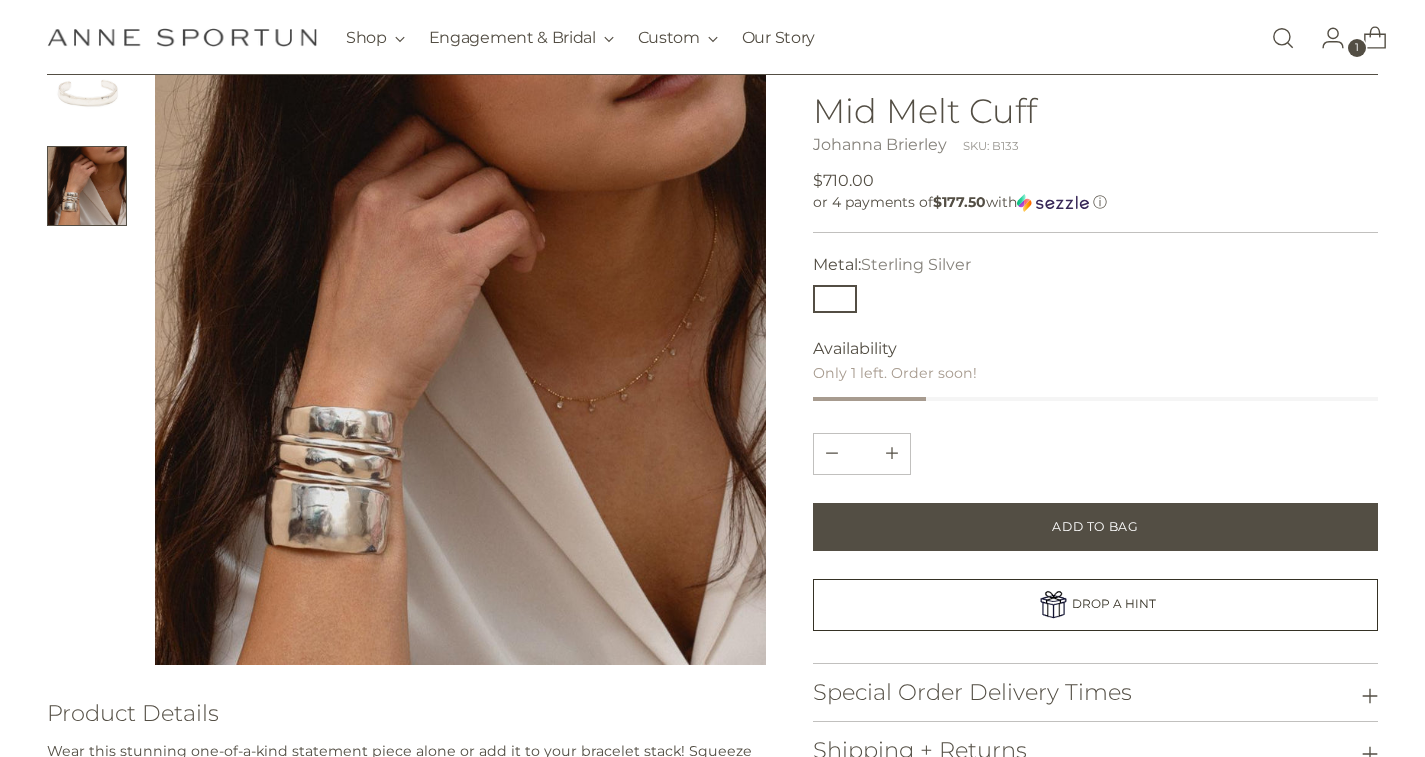 click at bounding box center (87, 94) 